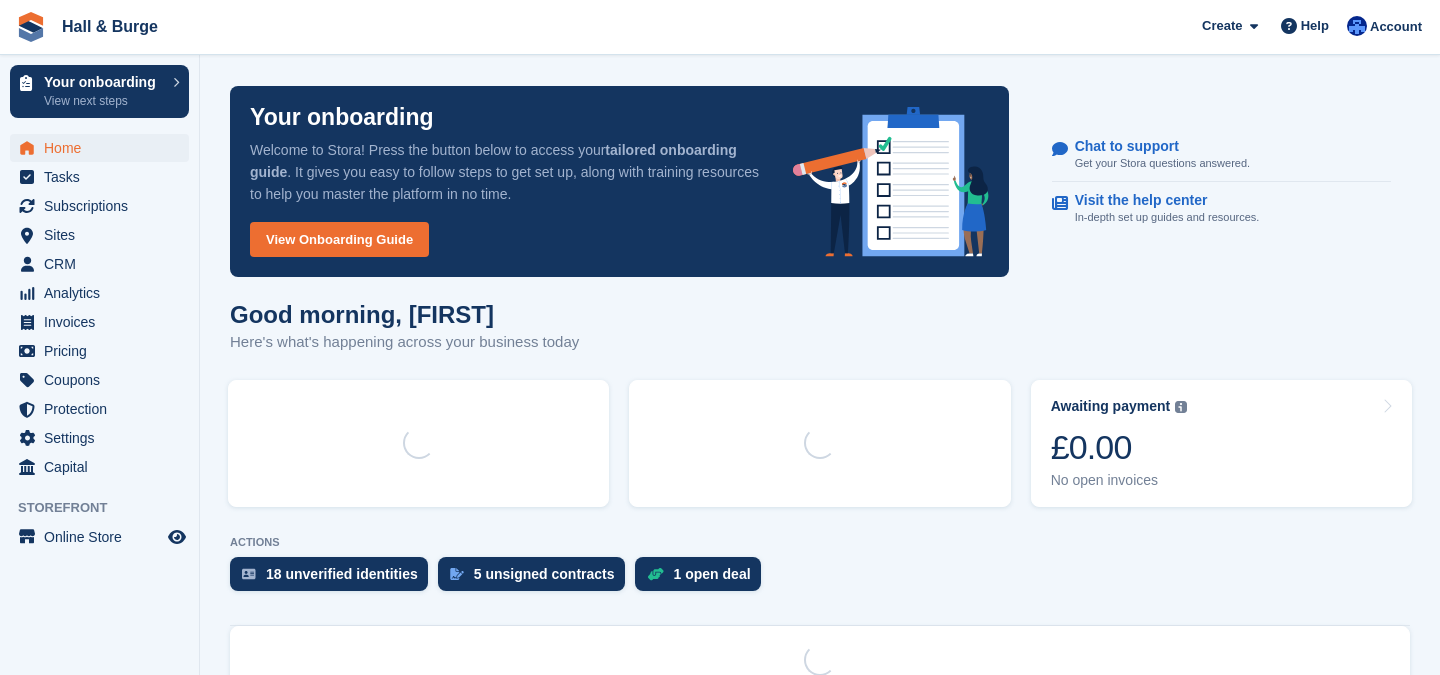 scroll, scrollTop: 0, scrollLeft: 0, axis: both 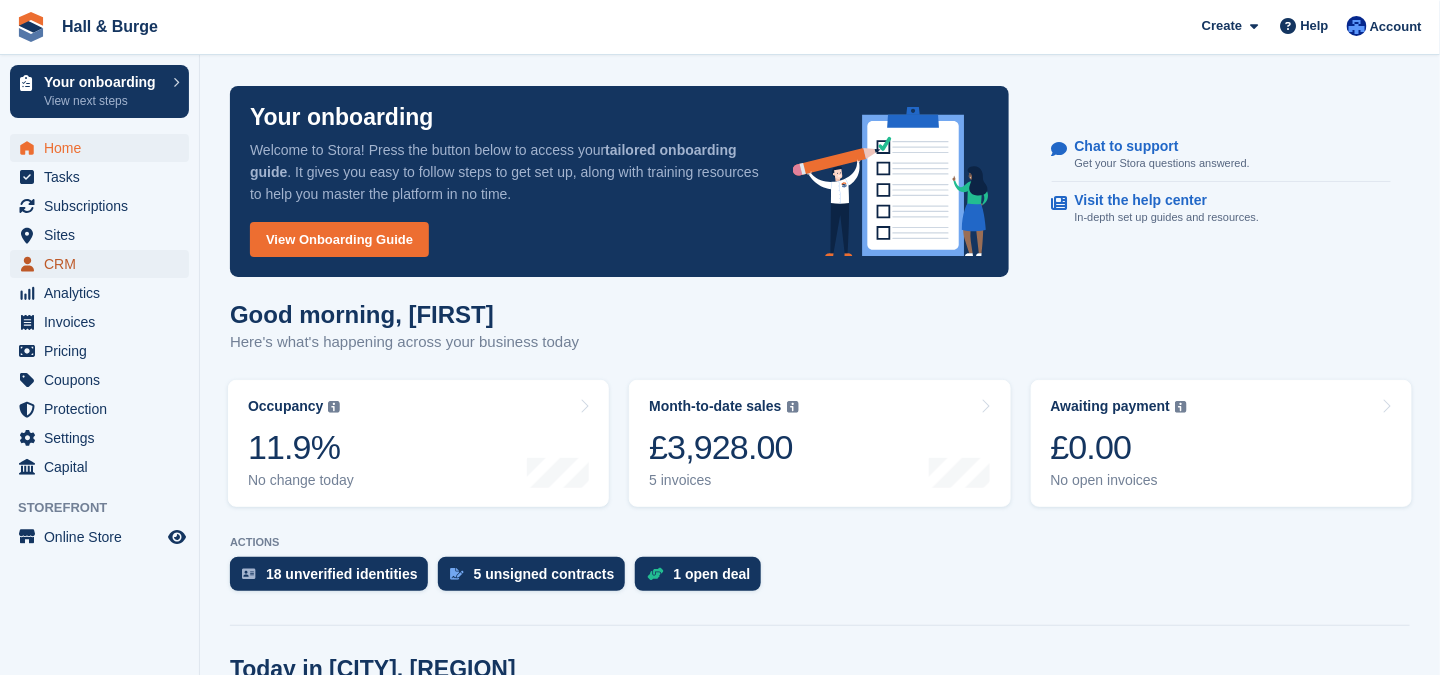 click on "CRM" at bounding box center [104, 264] 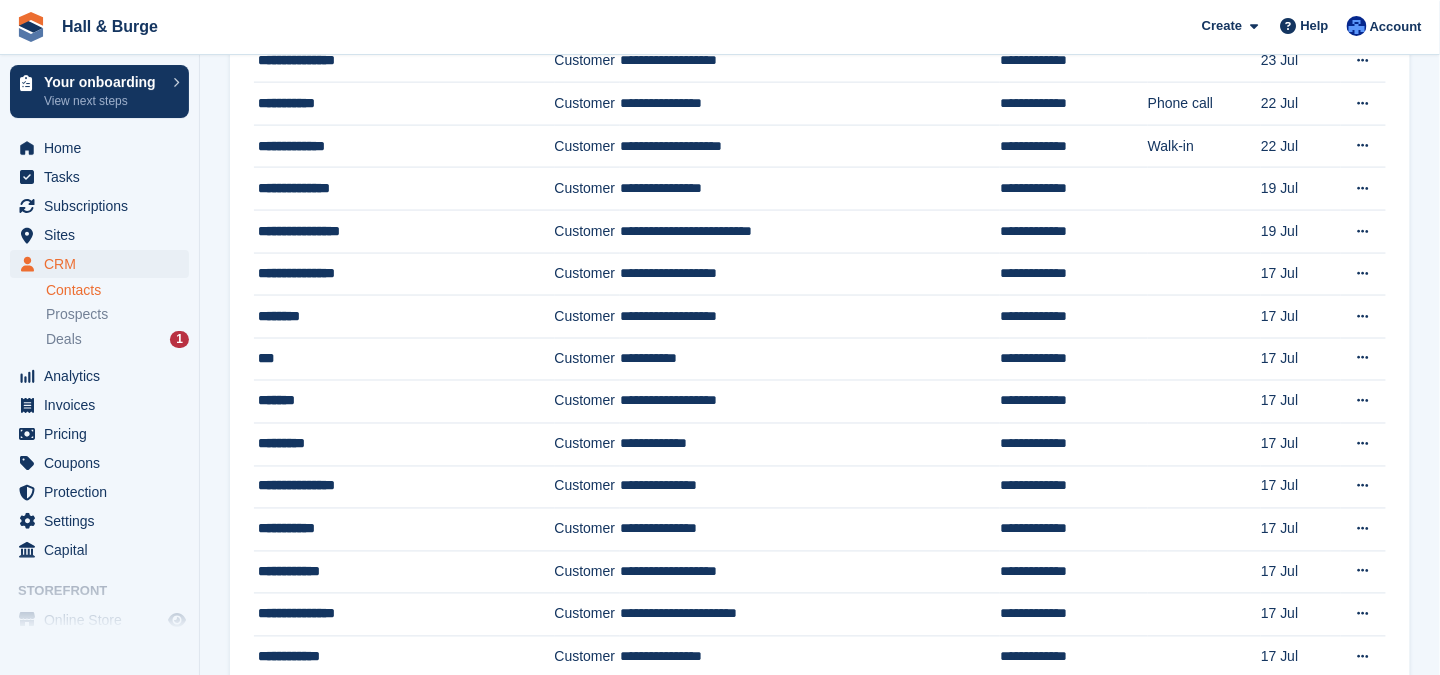 scroll, scrollTop: 800, scrollLeft: 0, axis: vertical 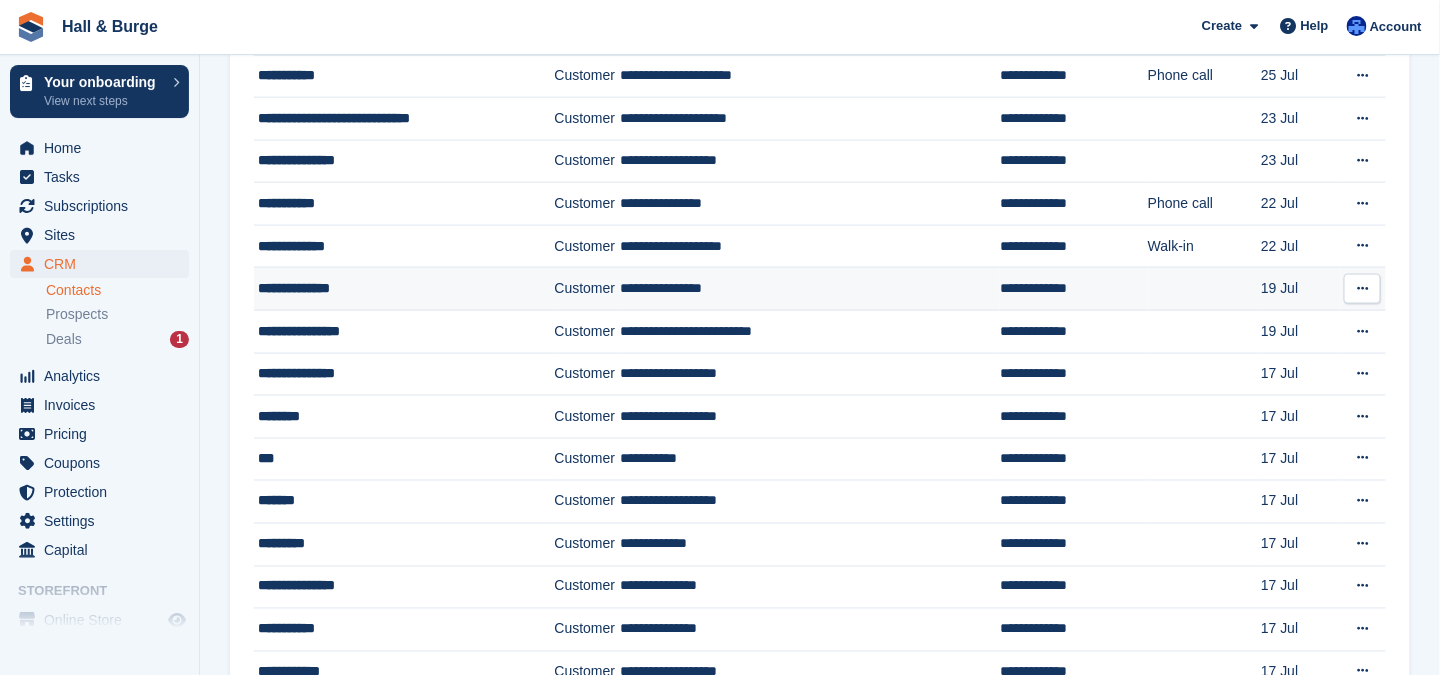 click on "**********" at bounding box center [394, 288] 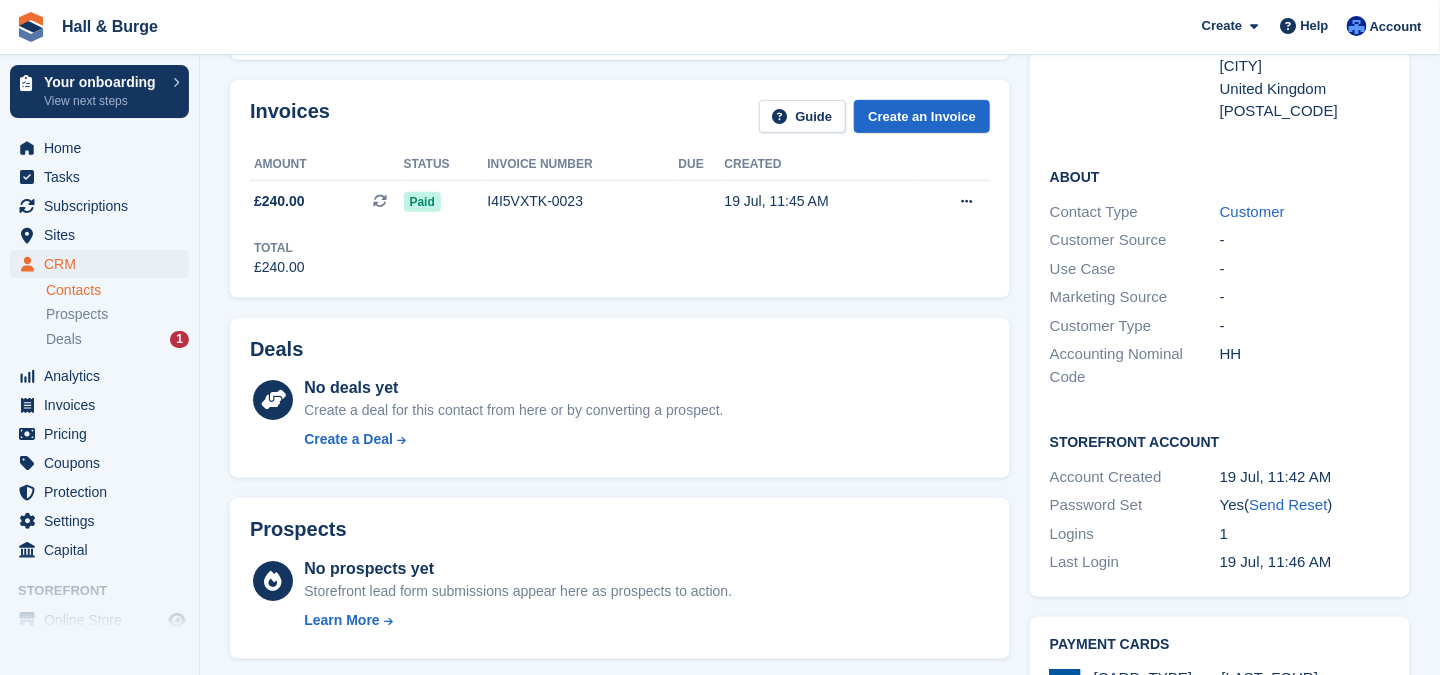 scroll, scrollTop: 0, scrollLeft: 0, axis: both 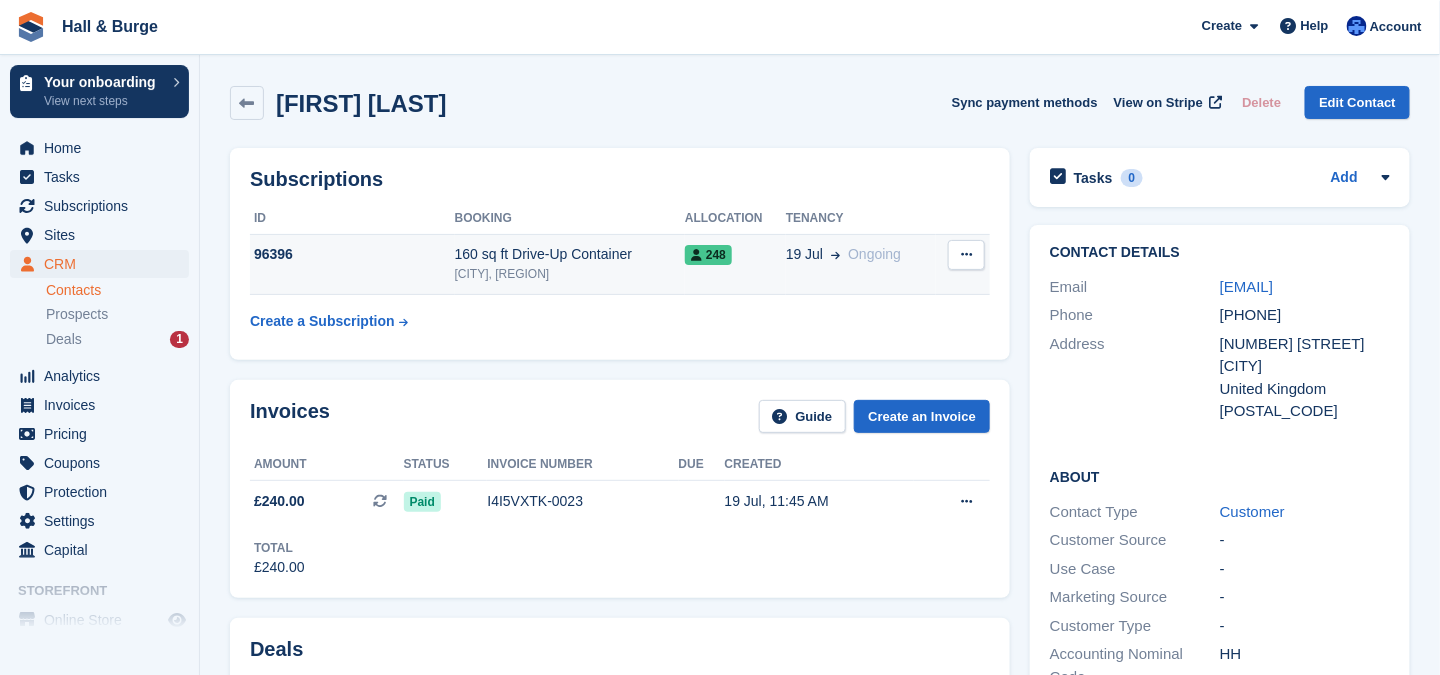 click on "96396" at bounding box center [352, 254] 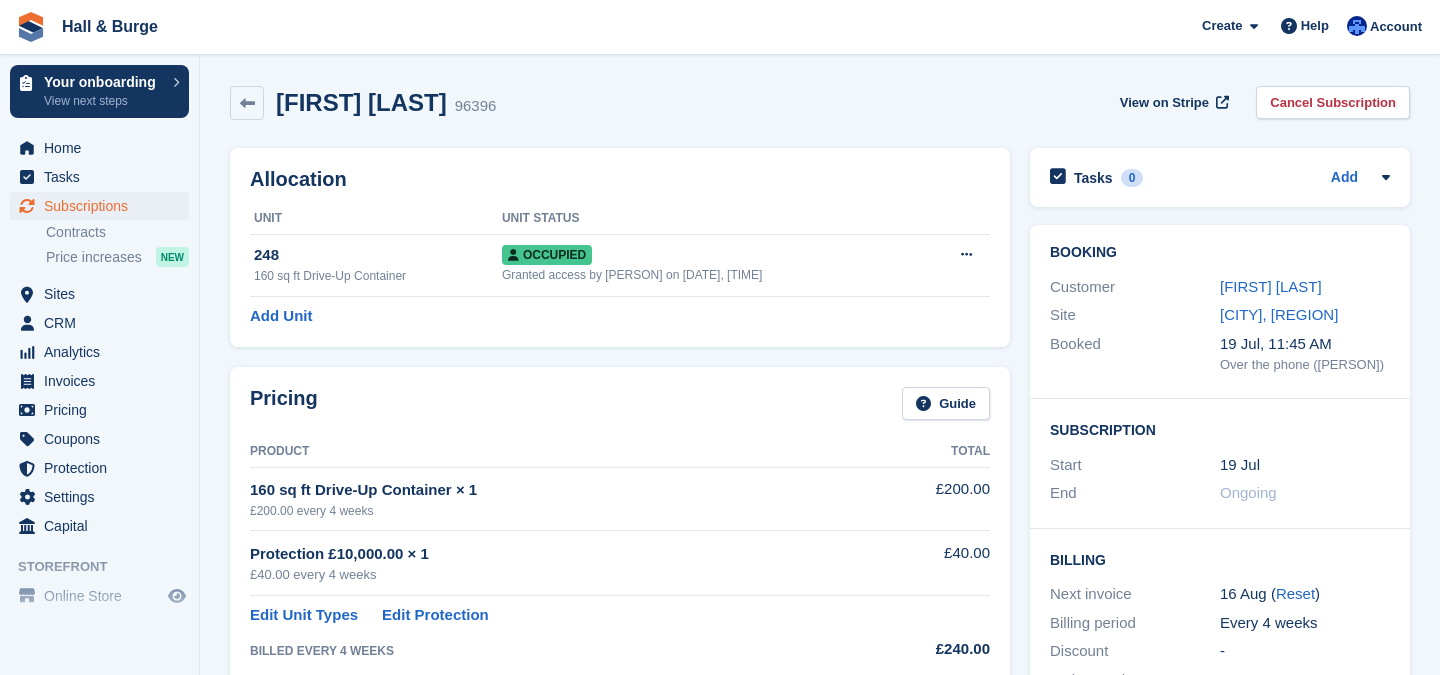 scroll, scrollTop: 0, scrollLeft: 0, axis: both 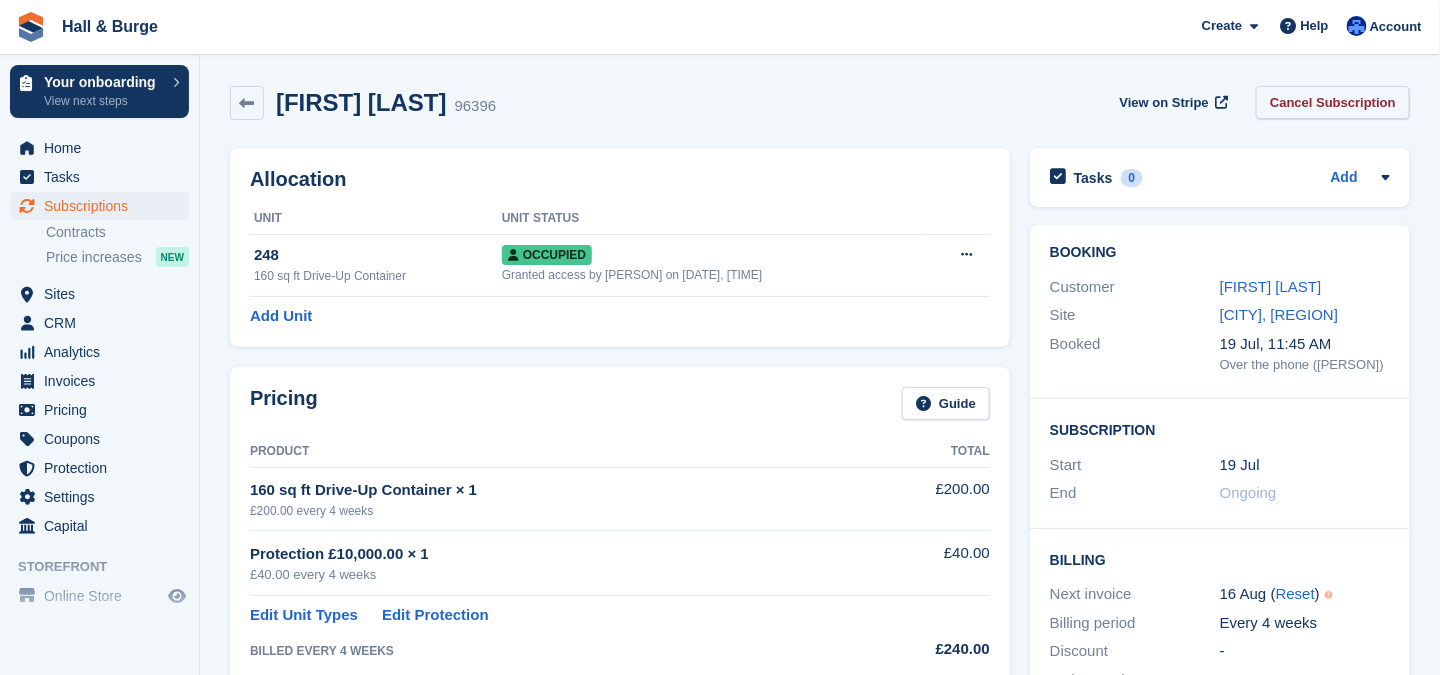 click on "Cancel Subscription" at bounding box center [1333, 102] 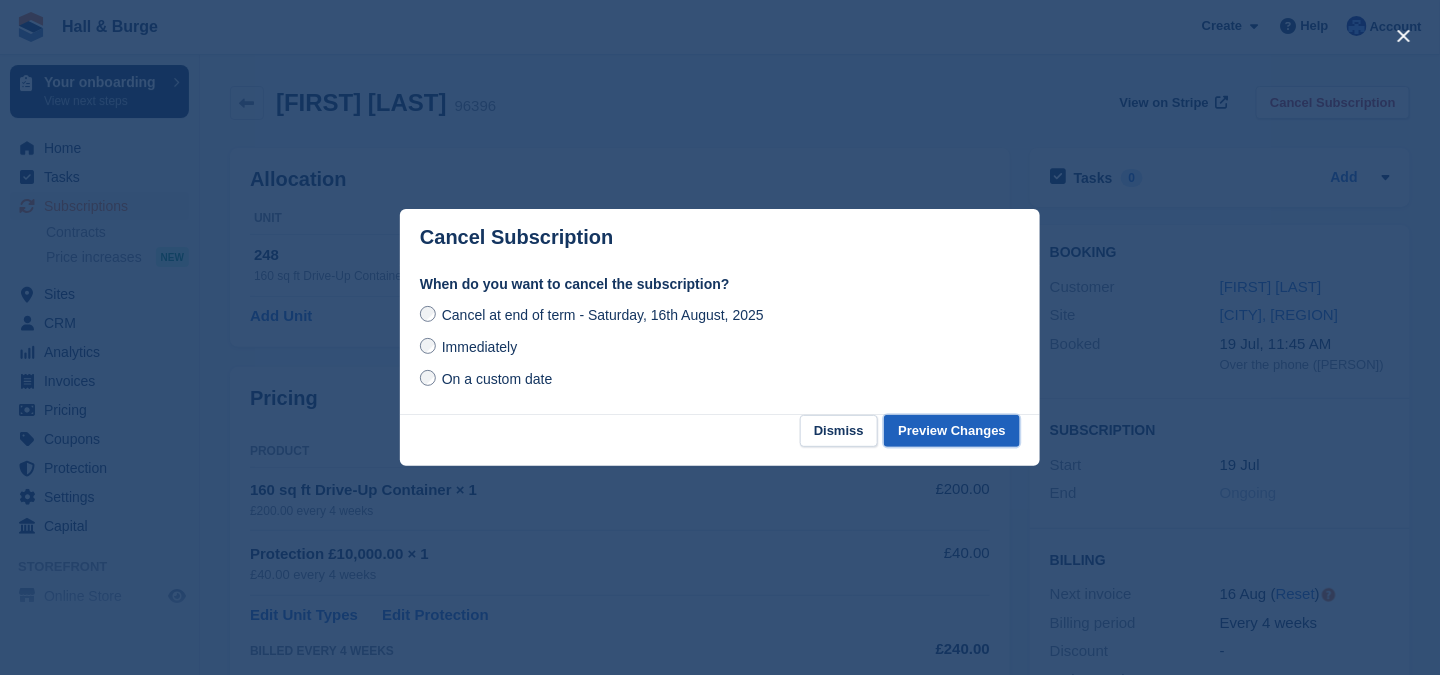 click on "Preview Changes" at bounding box center (952, 431) 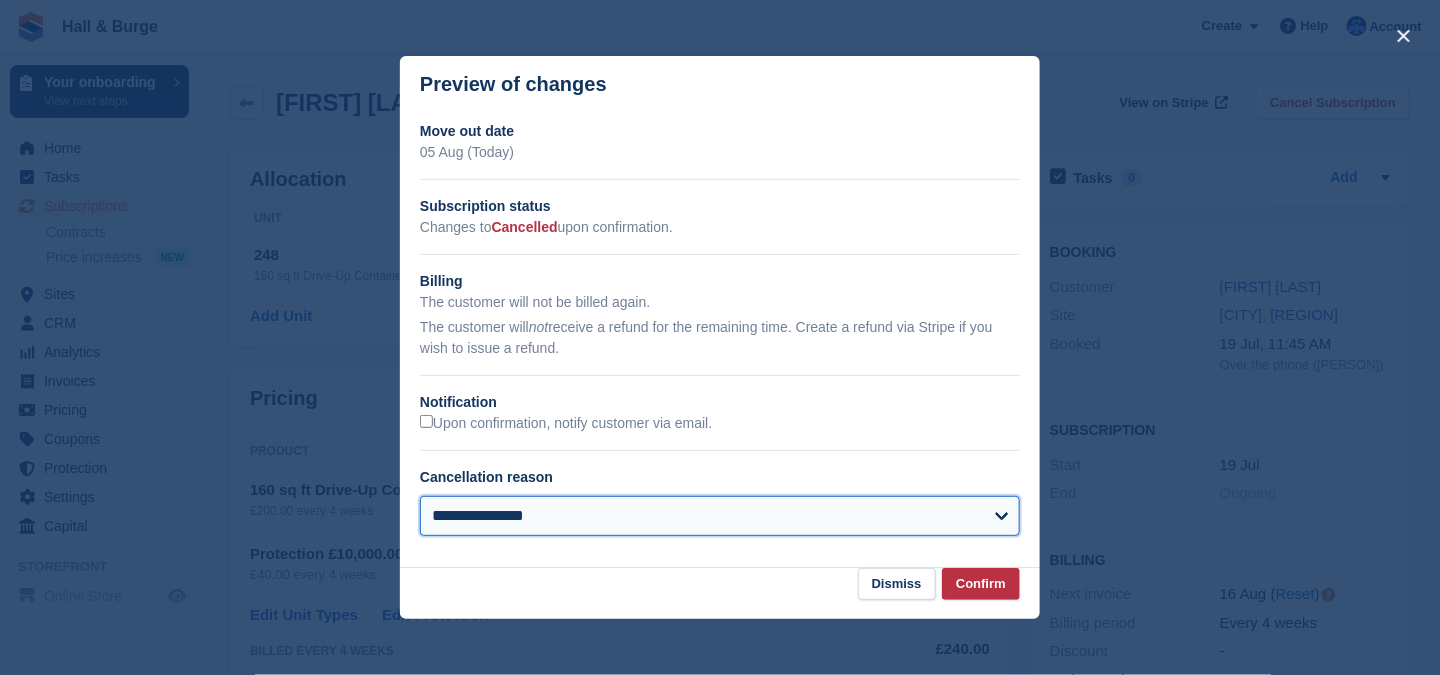 click on "**********" at bounding box center [720, 516] 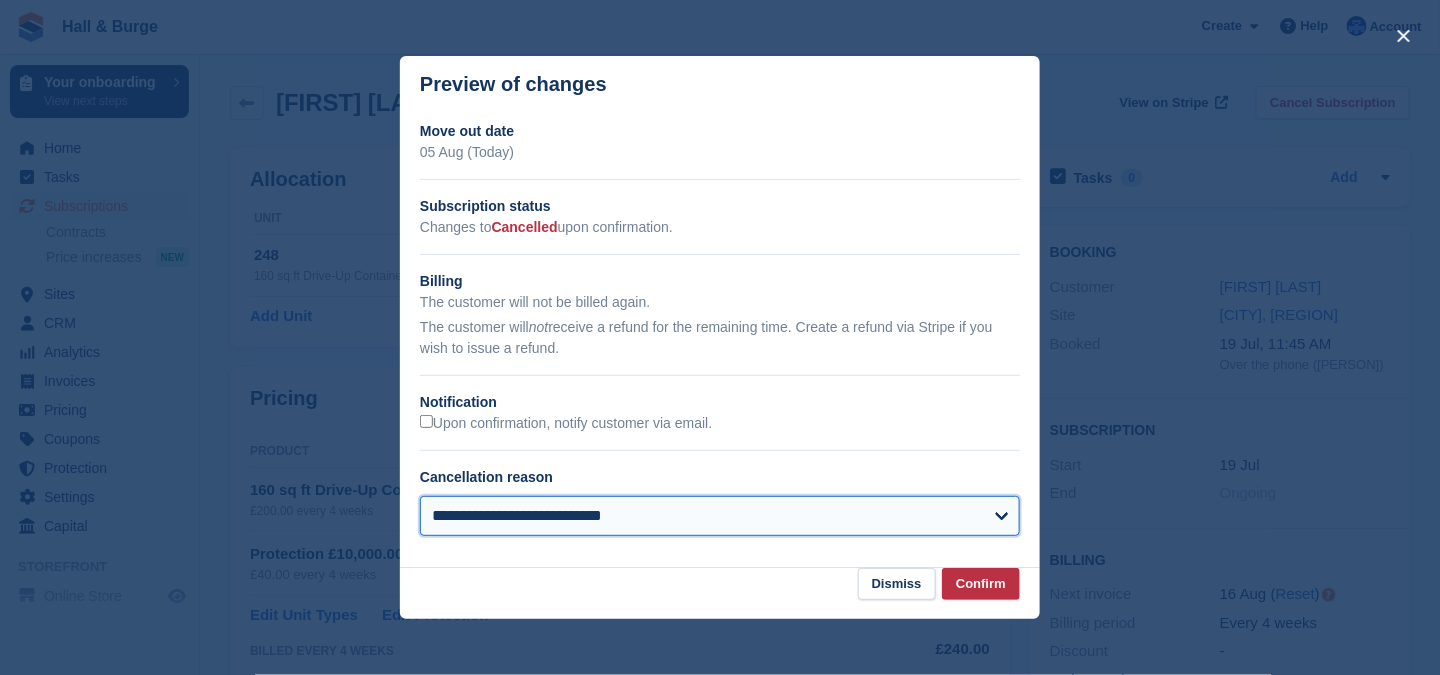 click on "**********" at bounding box center [720, 516] 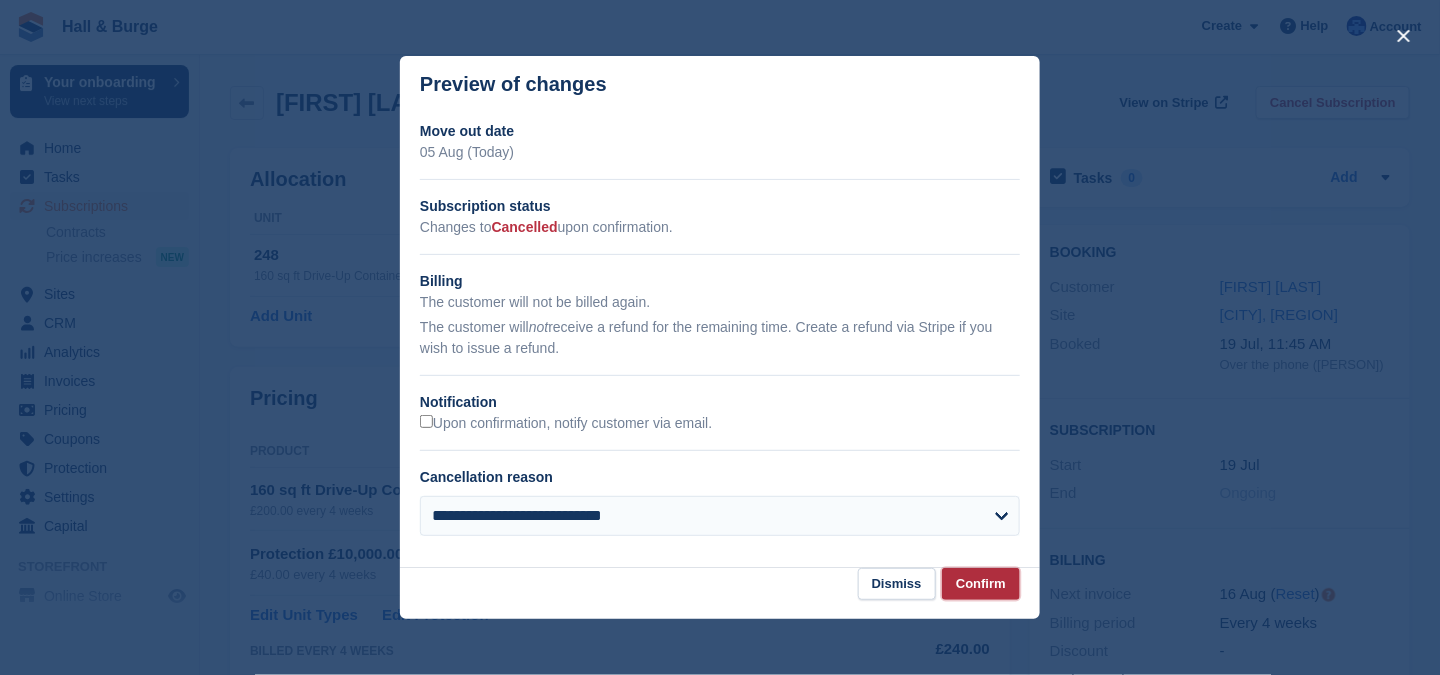 click on "Confirm" at bounding box center (981, 584) 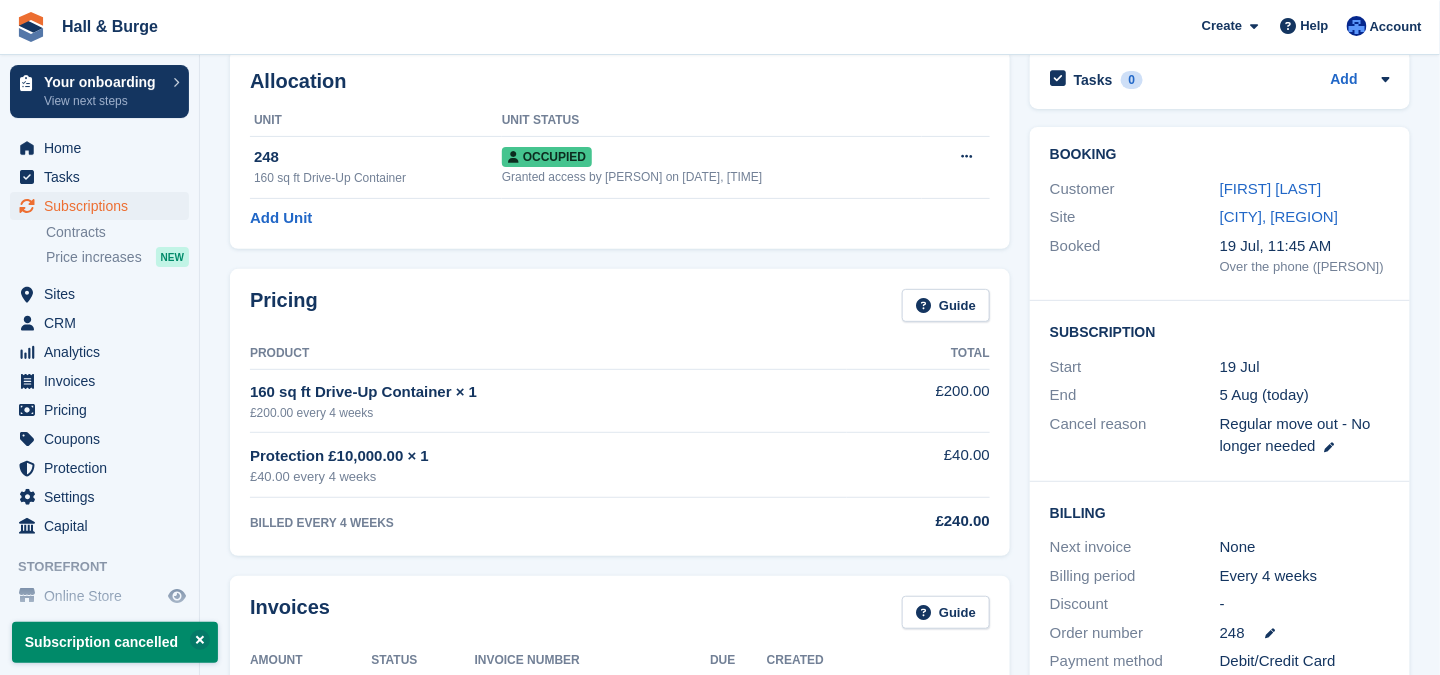 scroll, scrollTop: 0, scrollLeft: 0, axis: both 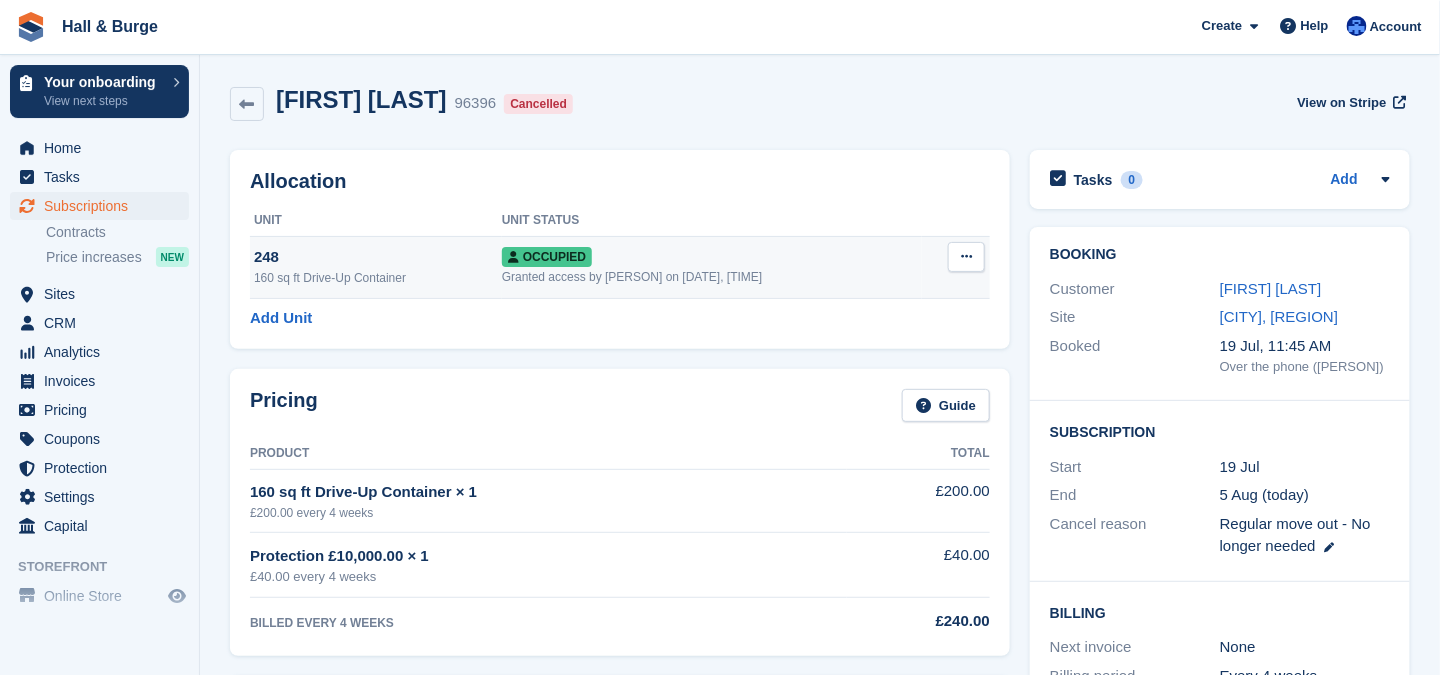 click on "248" at bounding box center (378, 257) 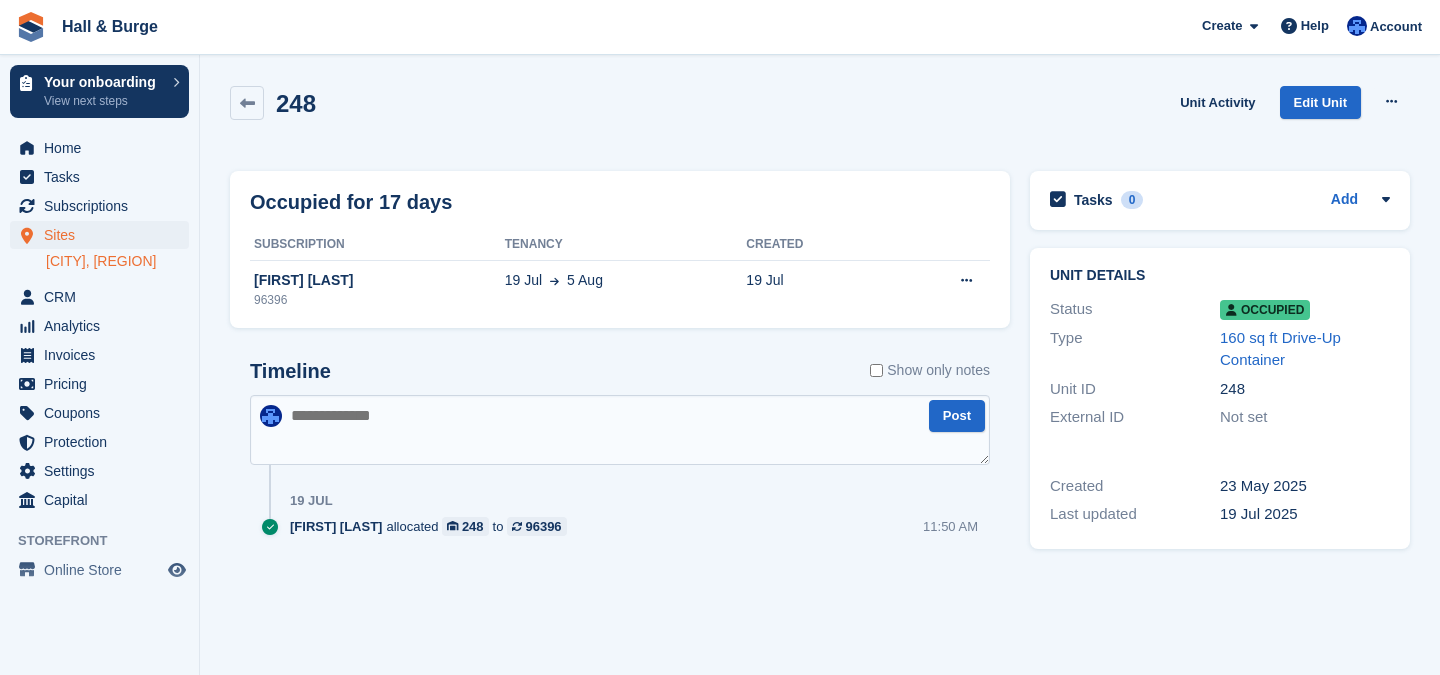 scroll, scrollTop: 0, scrollLeft: 0, axis: both 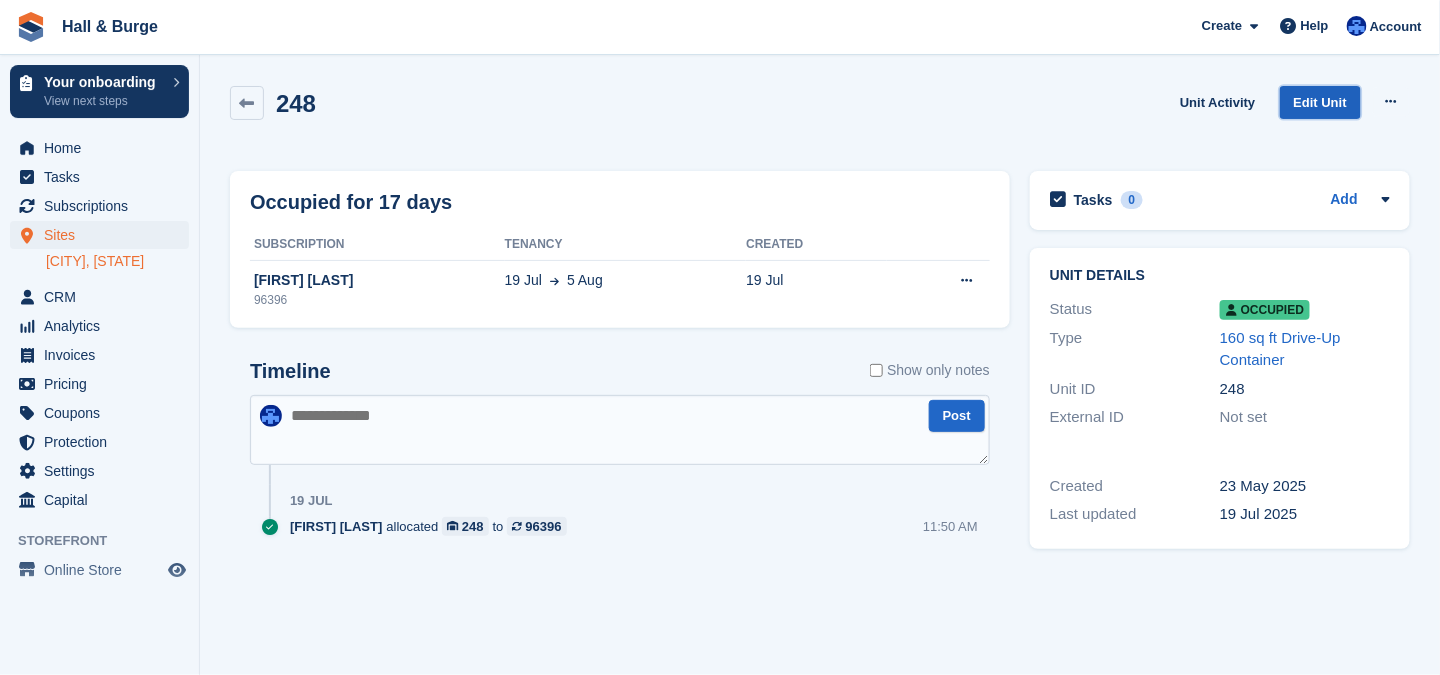 click on "Edit Unit" at bounding box center (1320, 102) 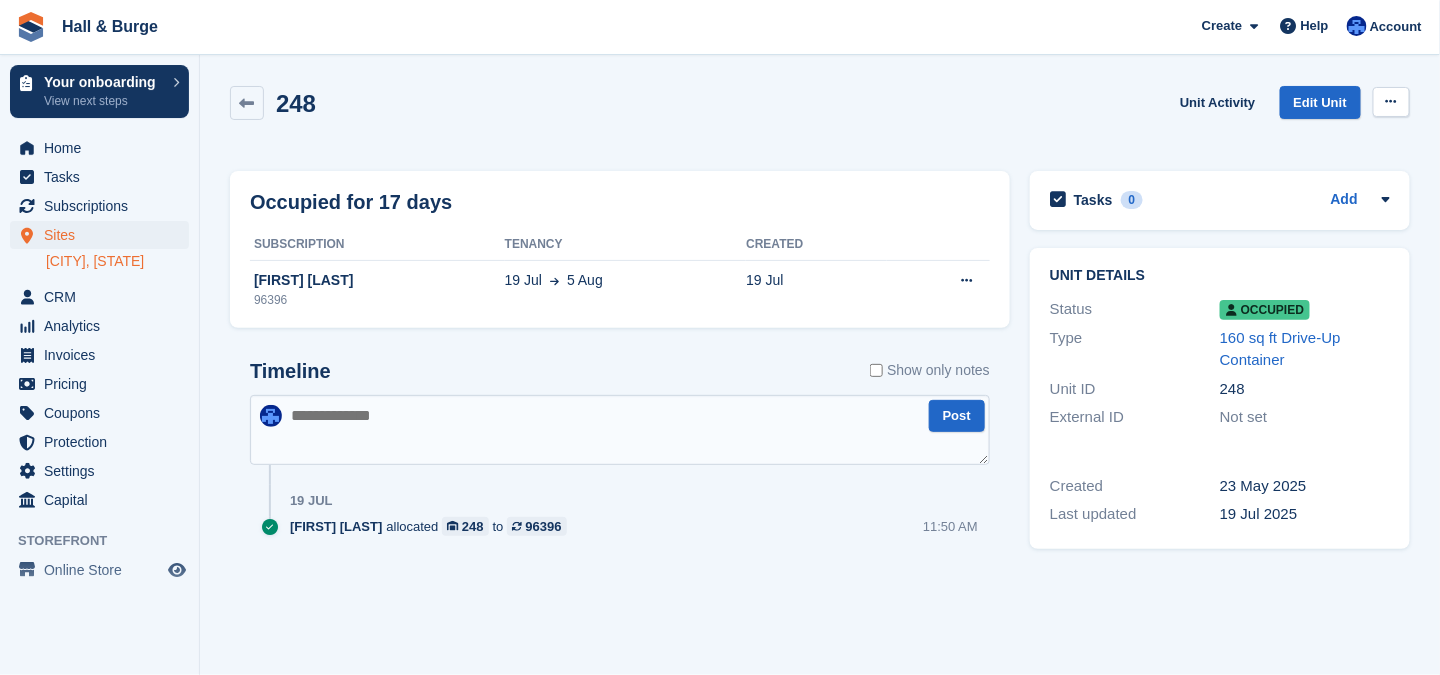 click at bounding box center (1391, 101) 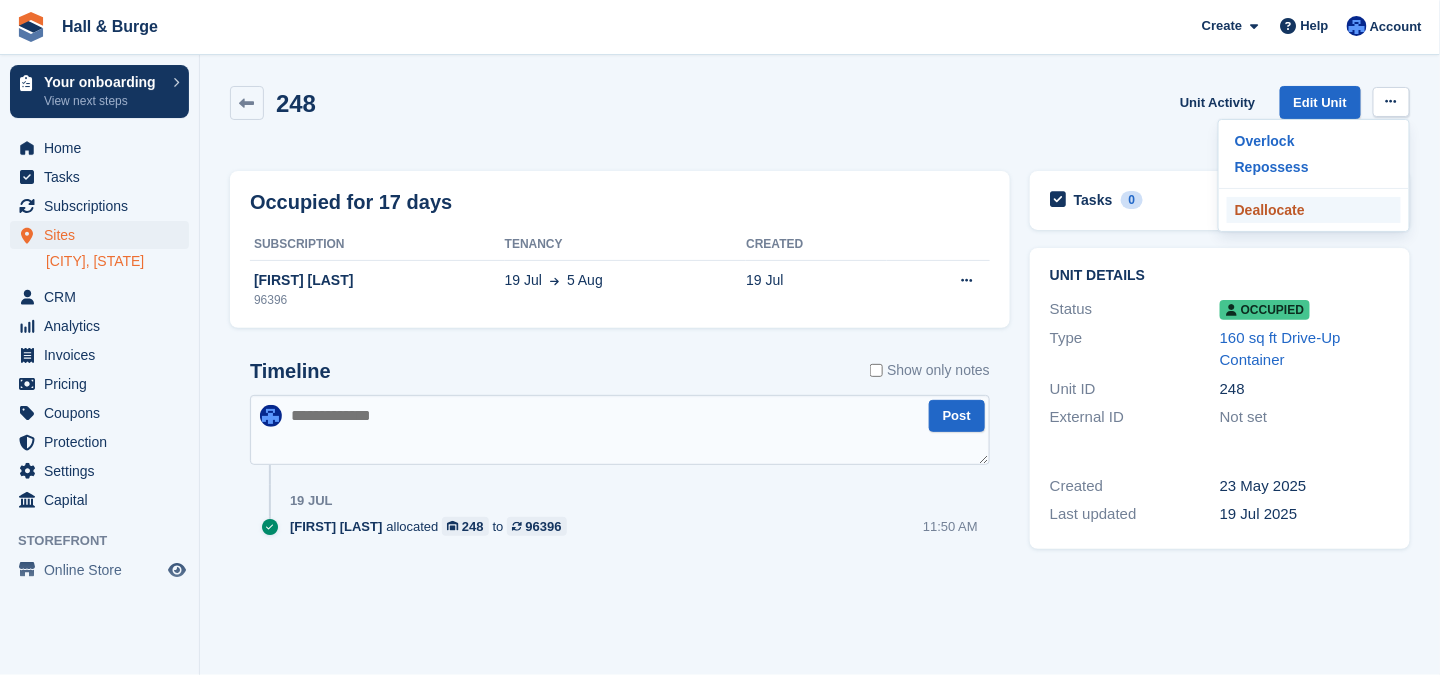 click on "Deallocate" at bounding box center [1314, 210] 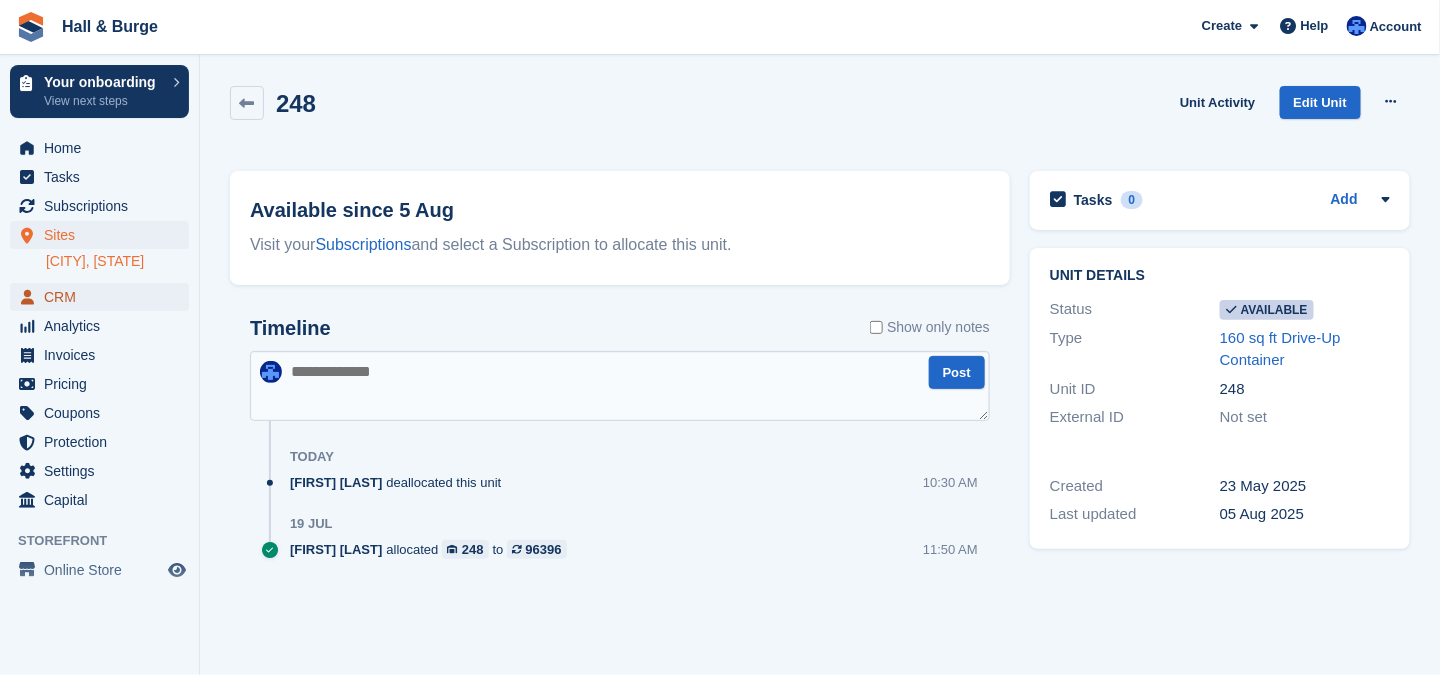 click on "CRM" at bounding box center (104, 297) 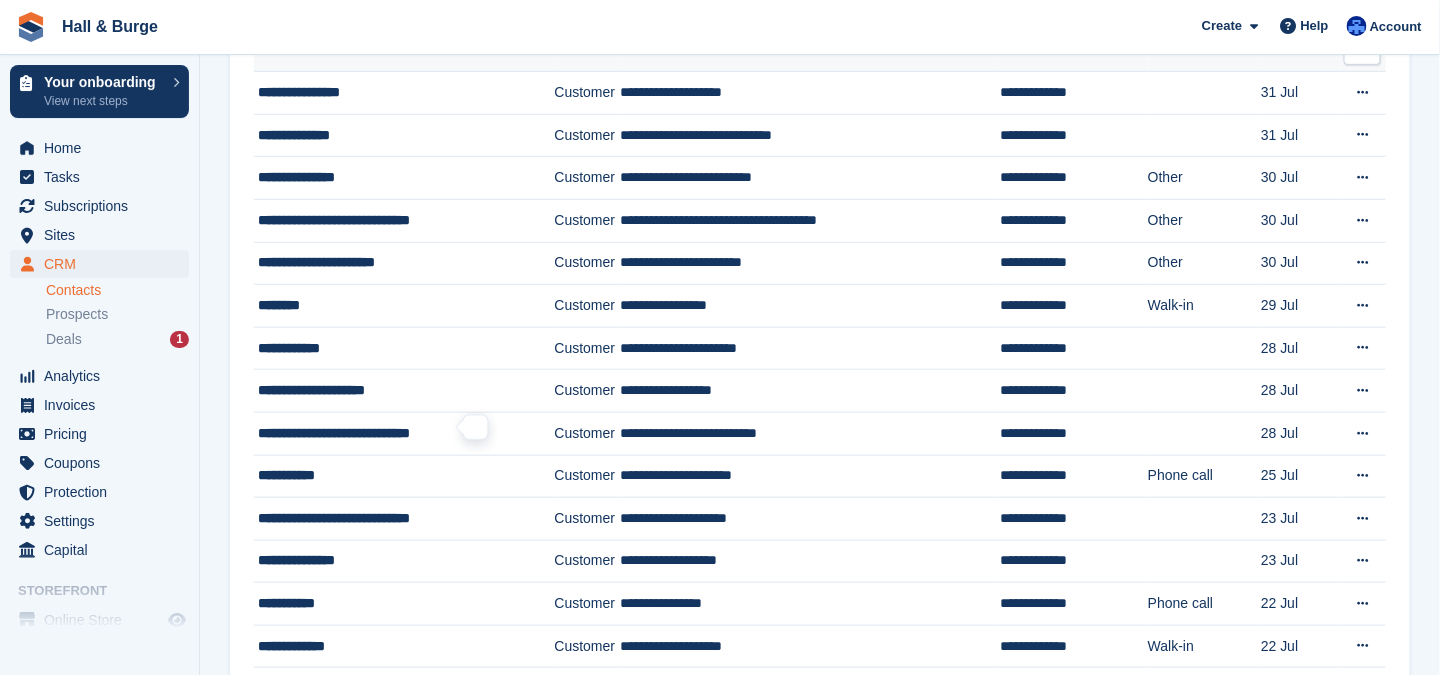 scroll, scrollTop: 600, scrollLeft: 0, axis: vertical 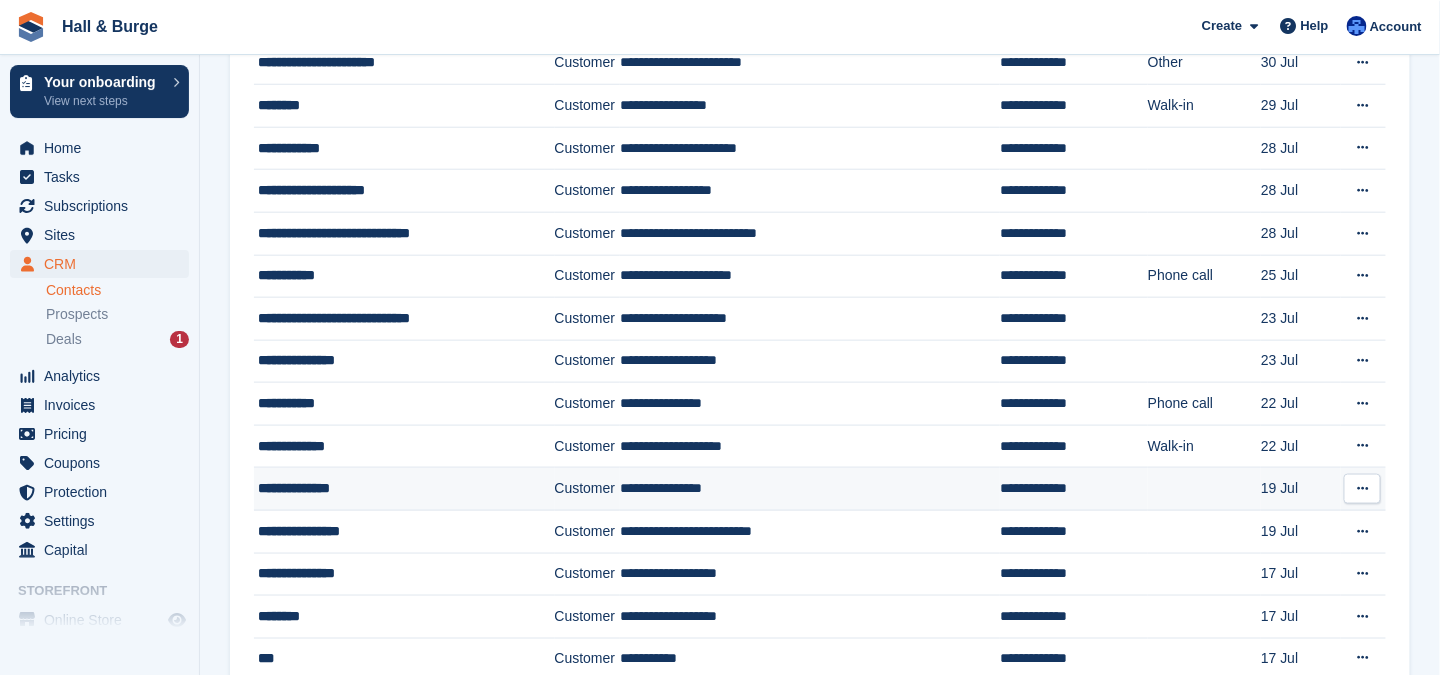 click on "**********" at bounding box center [394, 488] 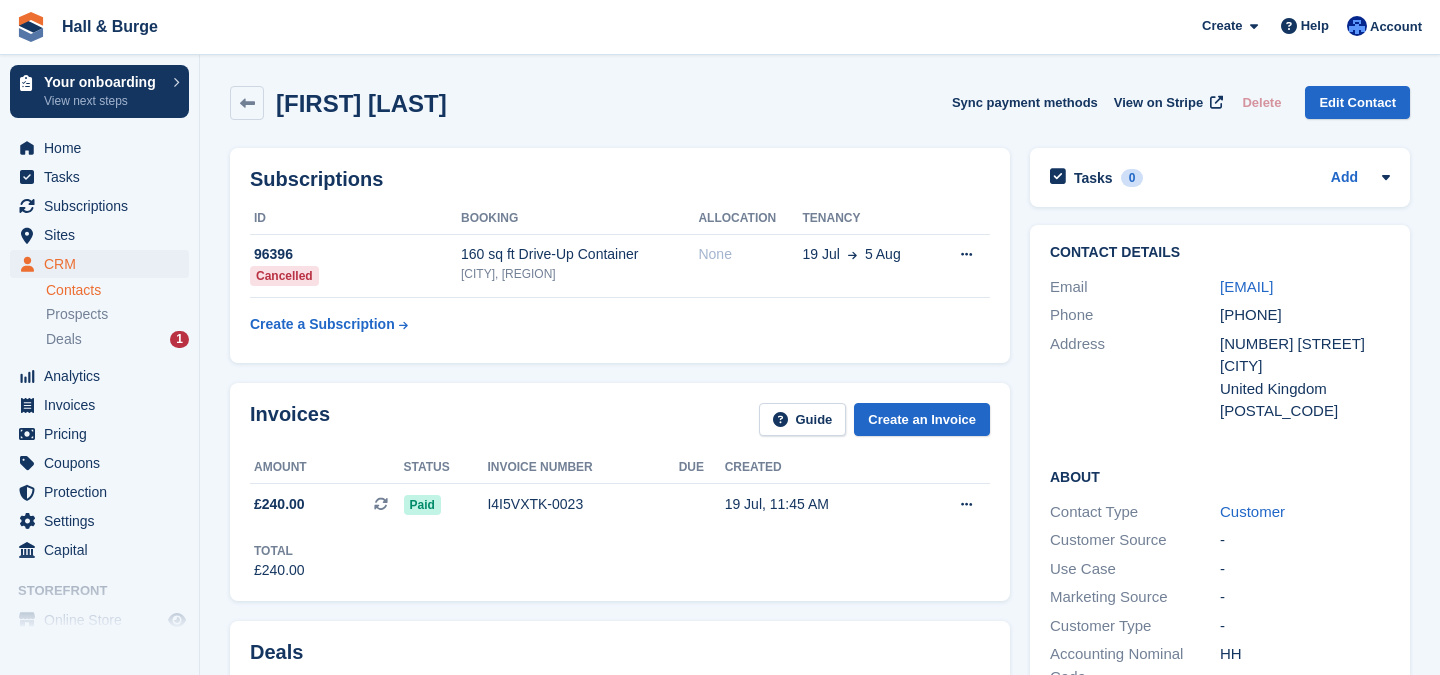 scroll, scrollTop: 0, scrollLeft: 0, axis: both 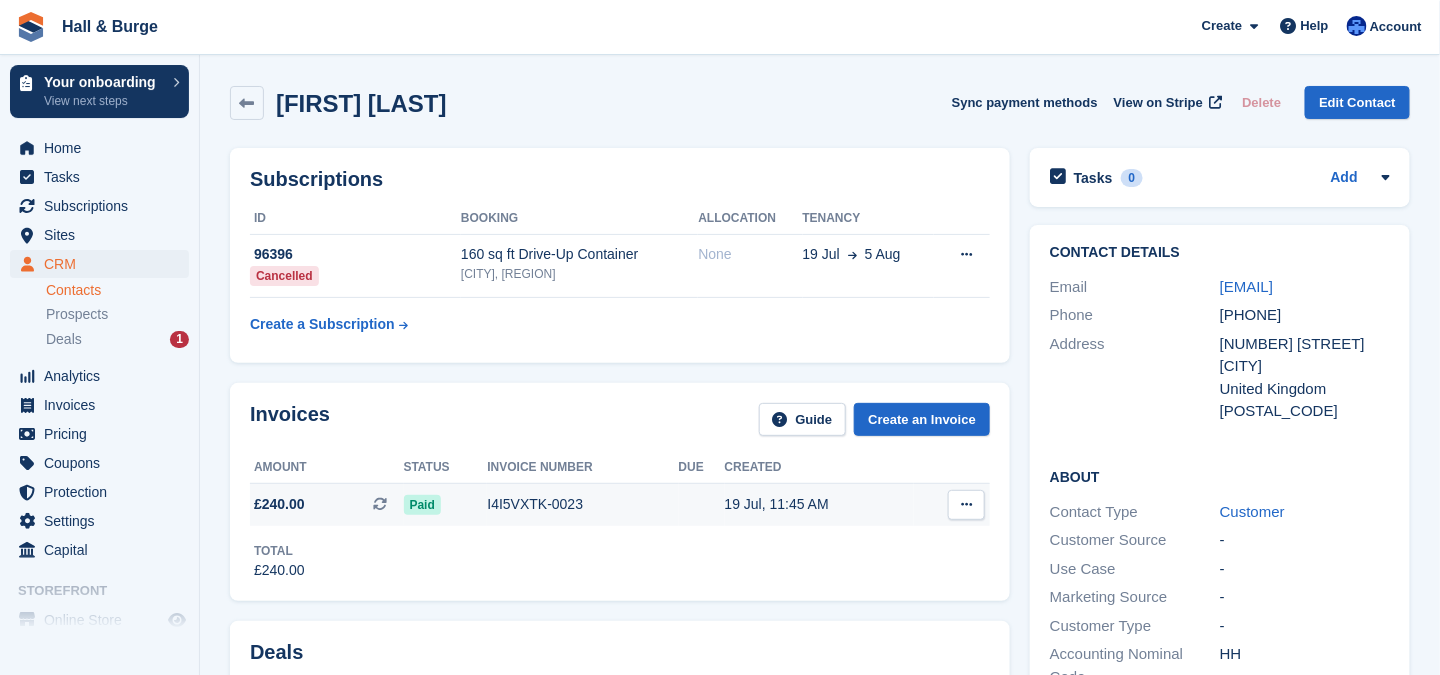 click on "Paid" at bounding box center (422, 505) 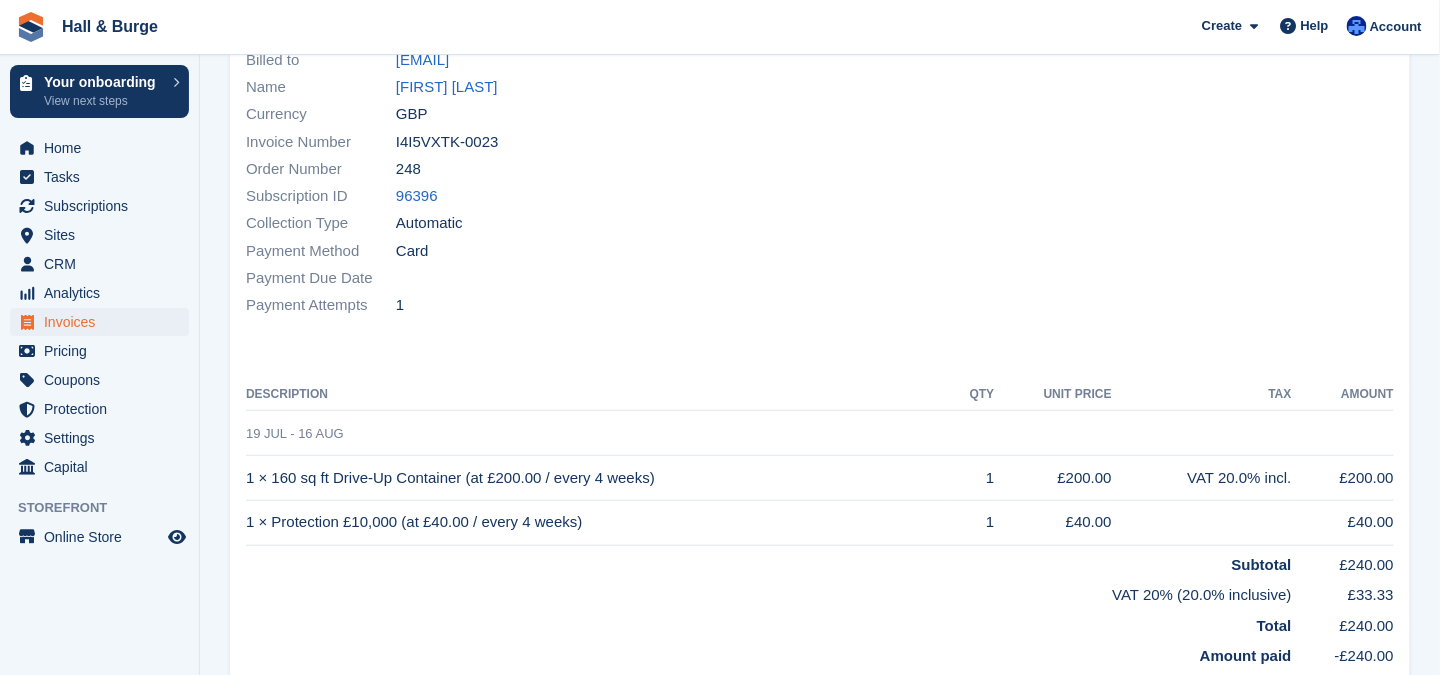 scroll, scrollTop: 400, scrollLeft: 0, axis: vertical 